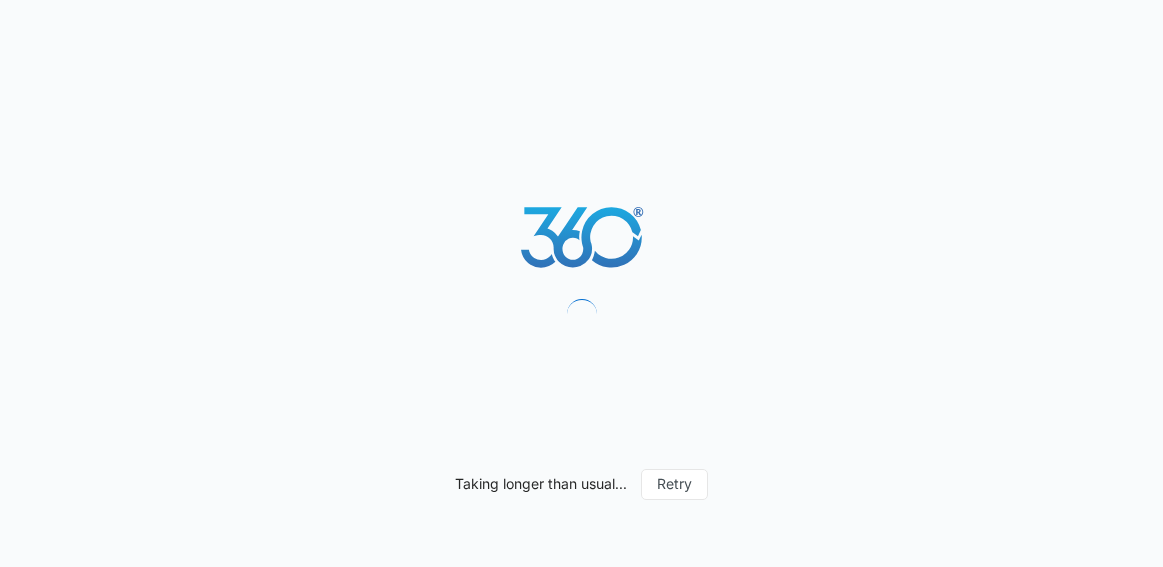 scroll, scrollTop: 0, scrollLeft: 0, axis: both 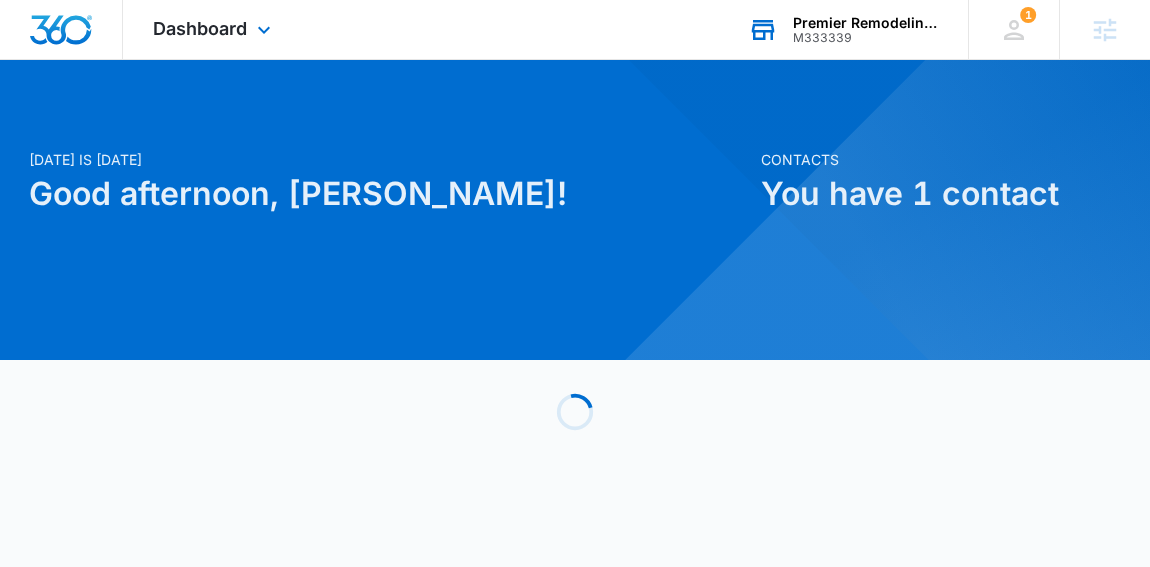 click on "Premier Remodeling and Repair Services LLC" at bounding box center [866, 23] 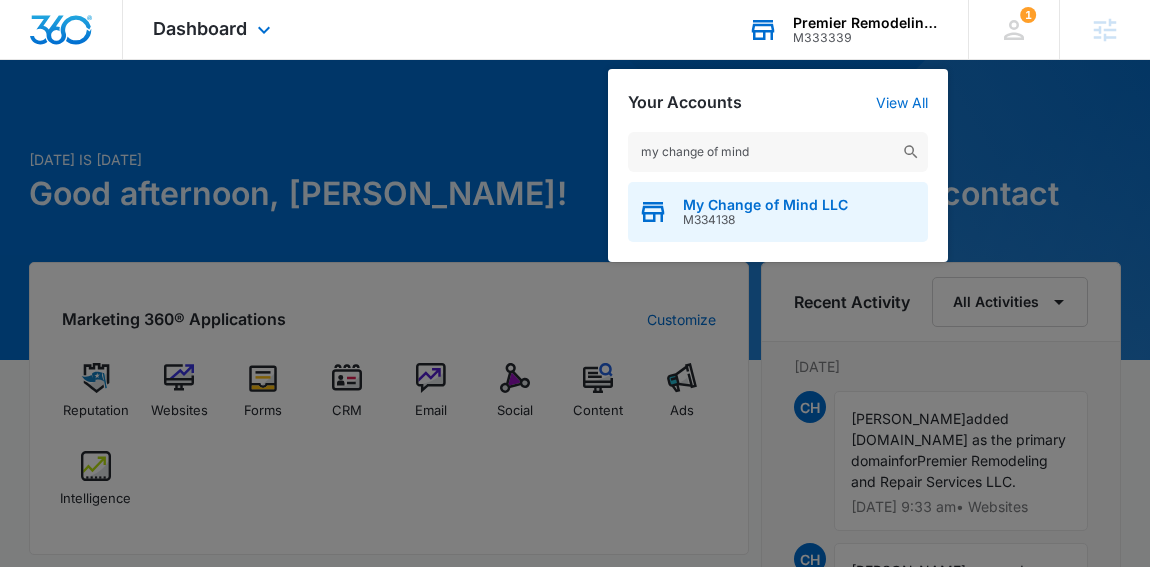 type on "my change of mind" 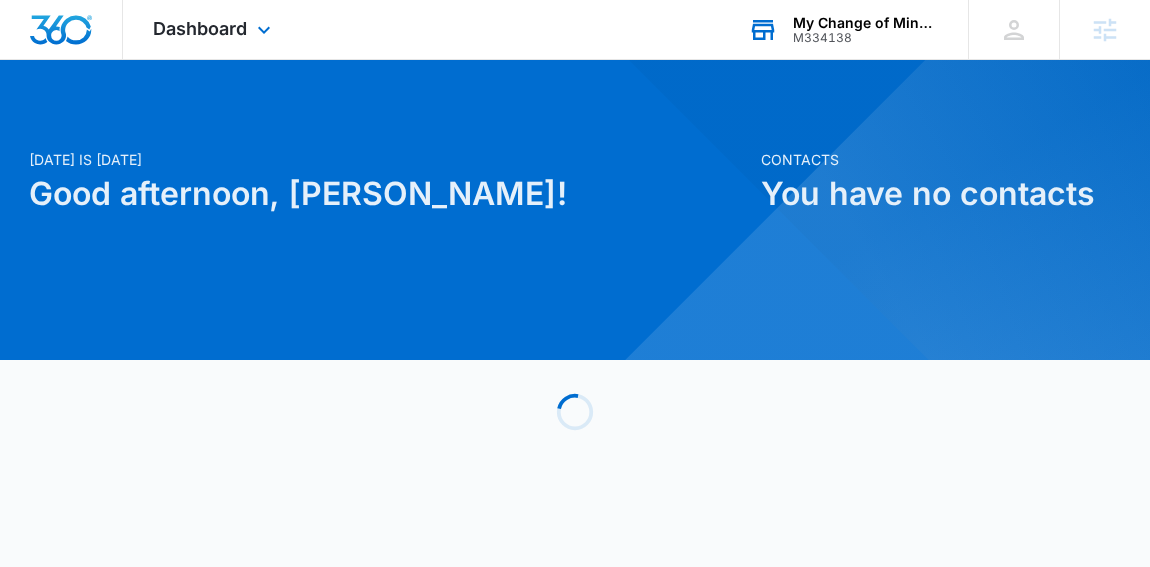 click on "Dashboard Apps Reputation Websites Forms CRM Email Social Content Ads Intelligence Files Brand Settings" at bounding box center (214, 29) 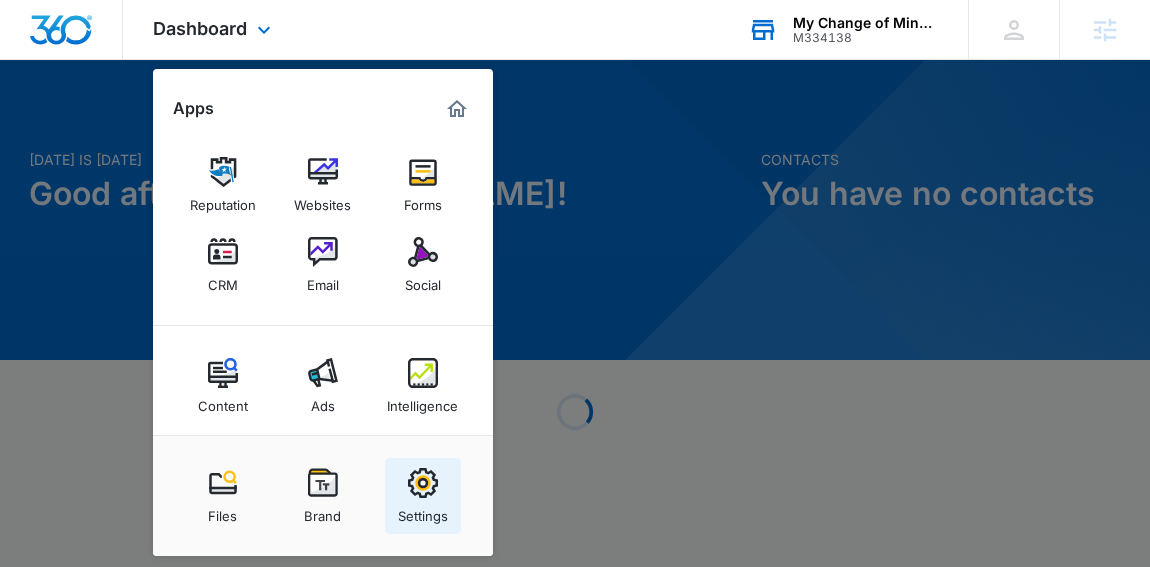 click at bounding box center [423, 483] 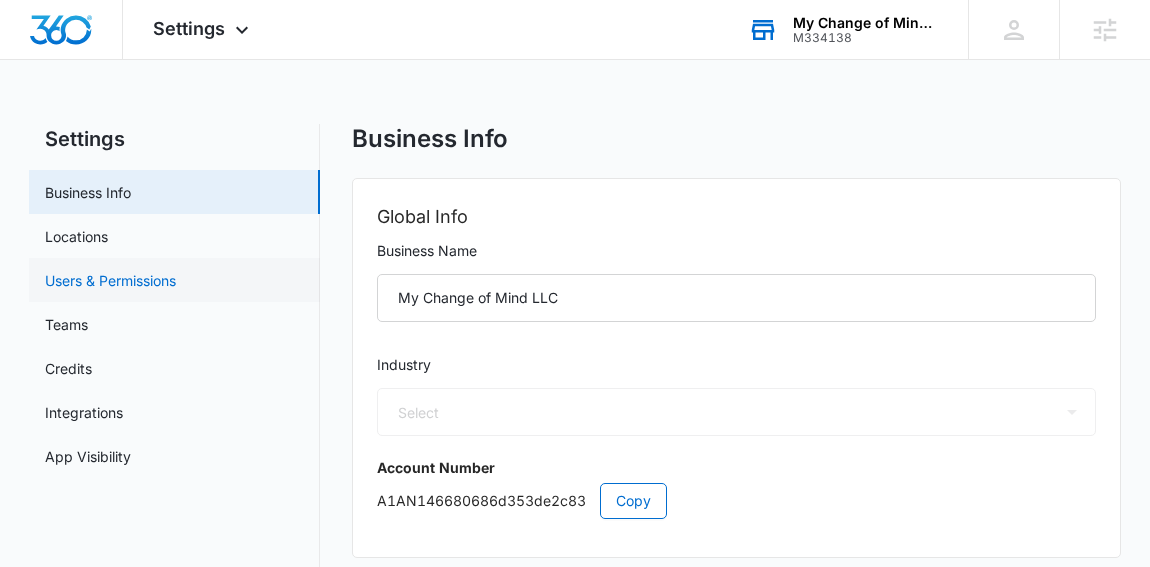 select on "19" 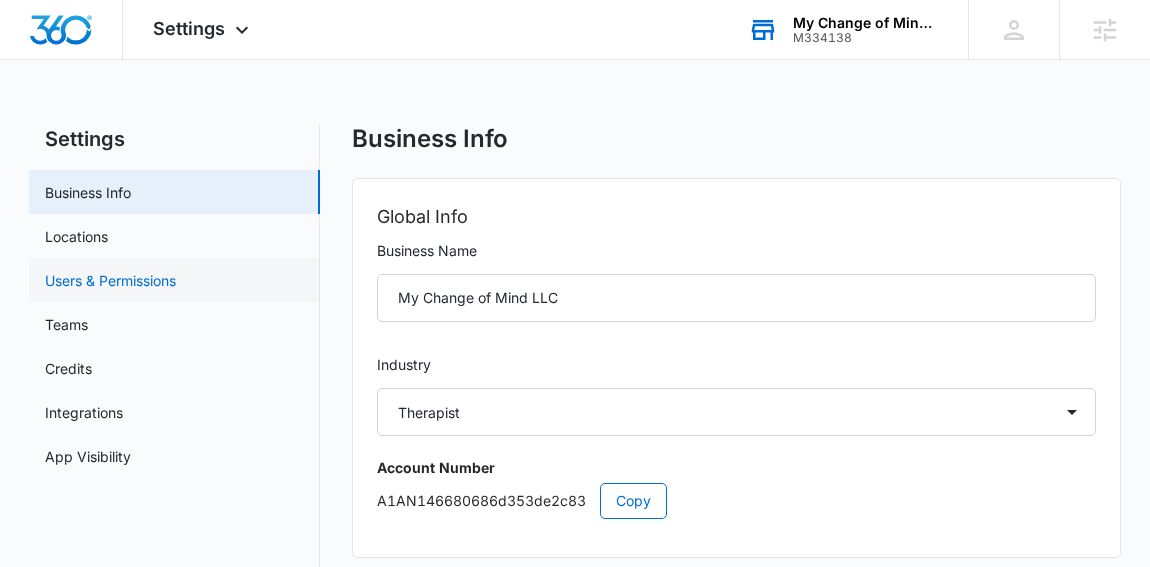 click on "Users & Permissions" at bounding box center (110, 280) 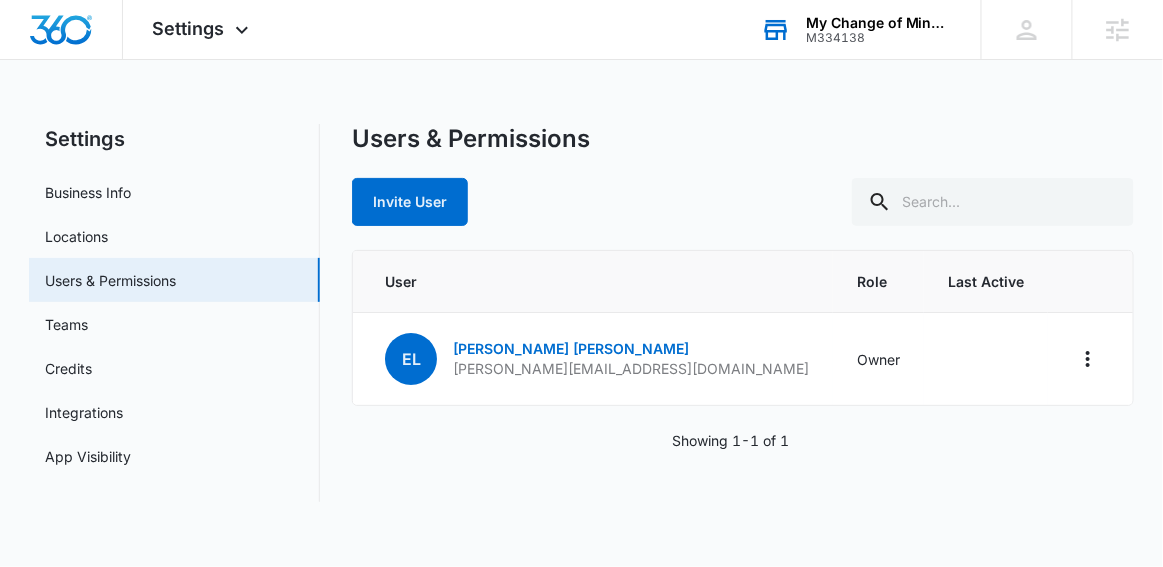 click on "M334138" at bounding box center (879, 38) 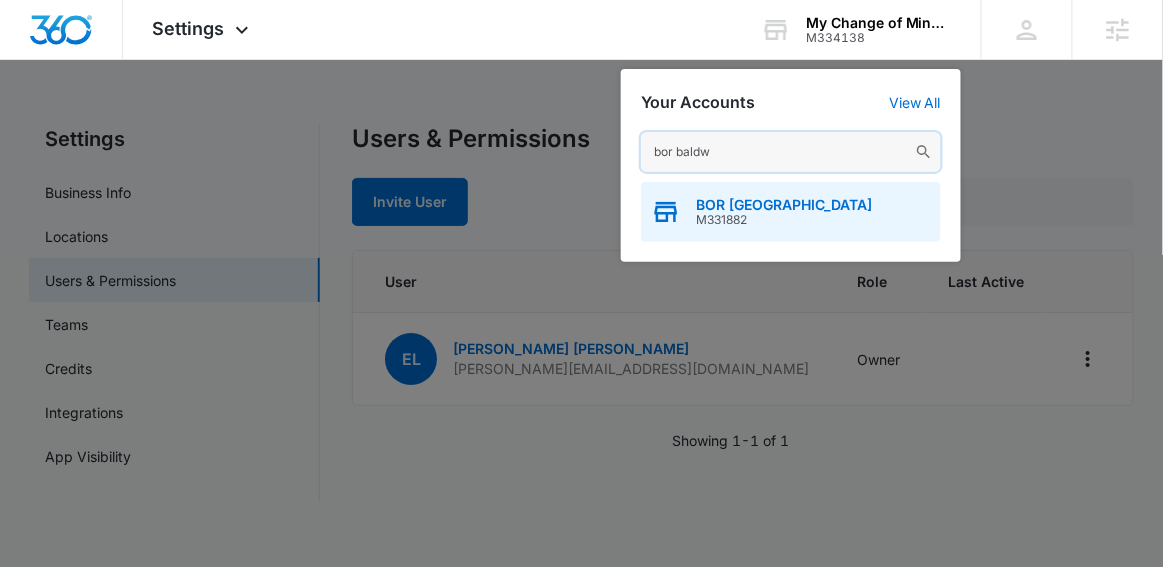 type on "bor baldw" 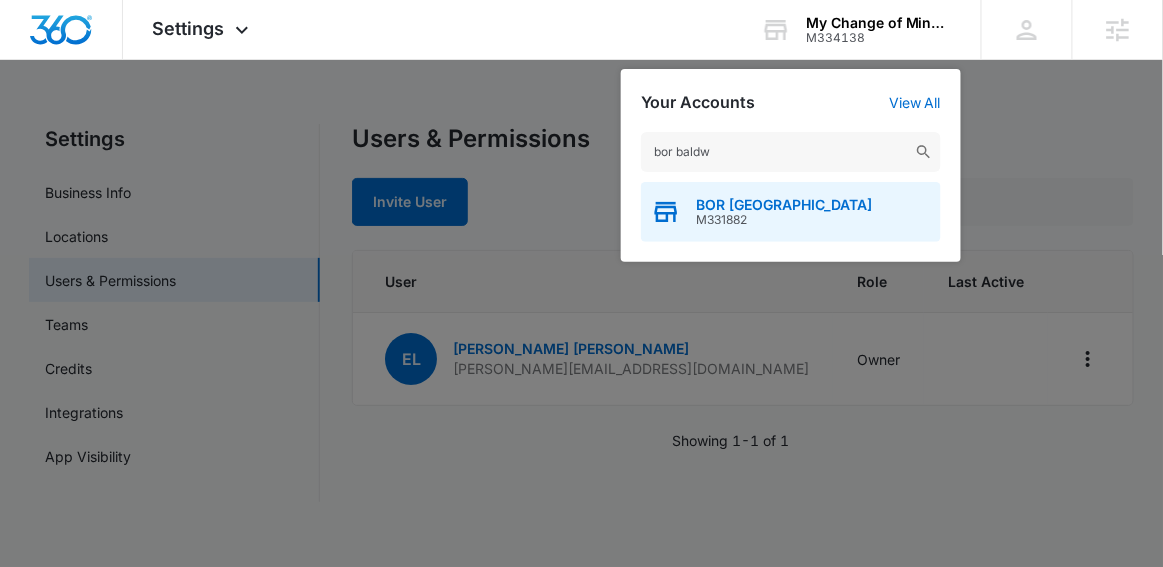 click on "BOR [GEOGRAPHIC_DATA]" at bounding box center (784, 205) 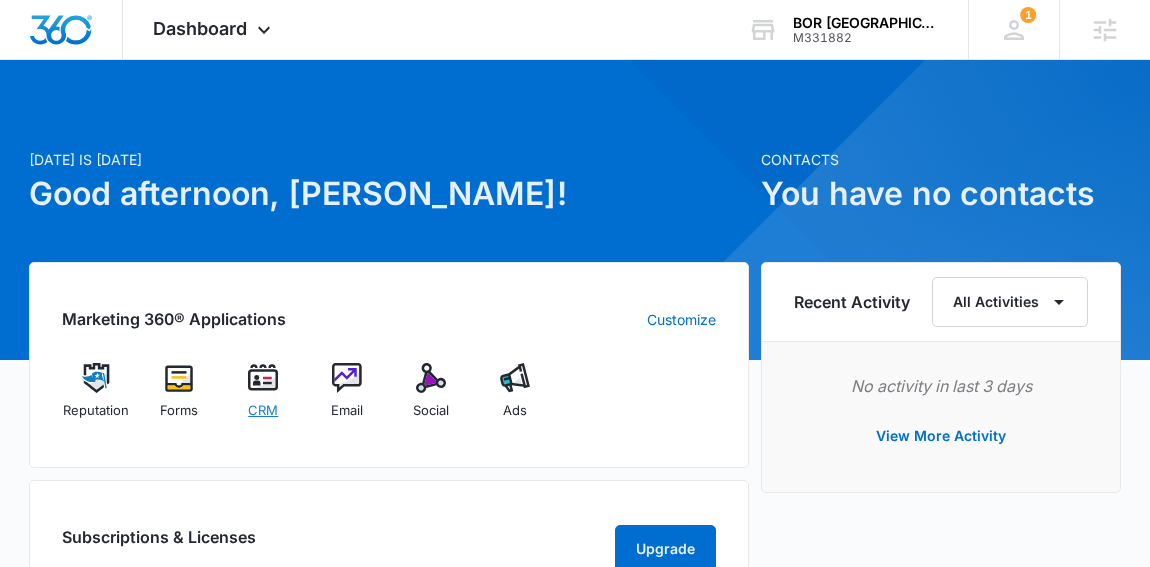 click at bounding box center (263, 378) 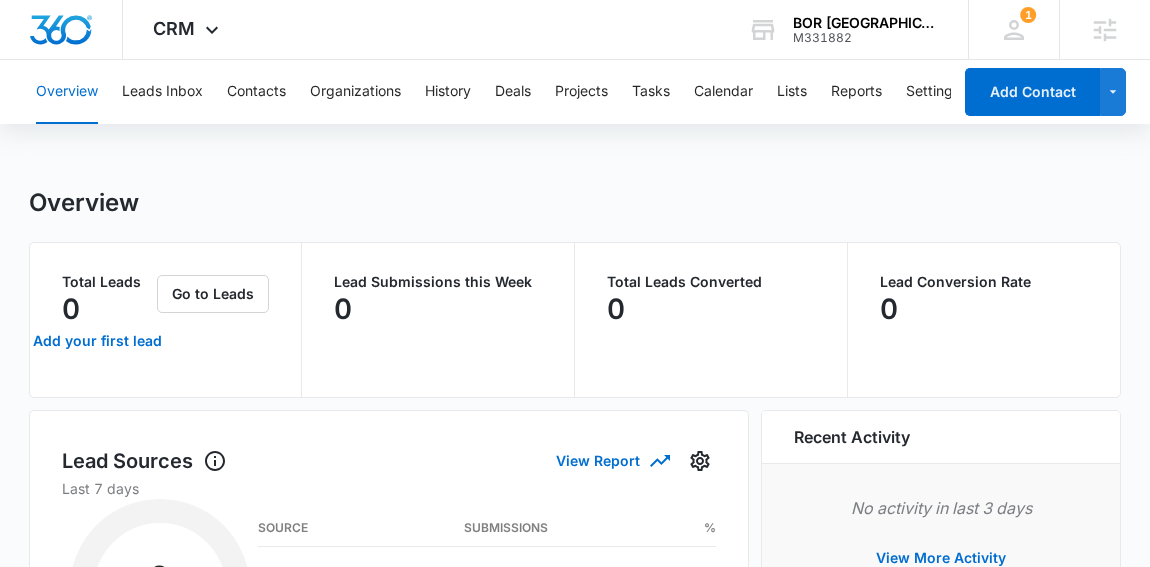 scroll, scrollTop: 0, scrollLeft: 24, axis: horizontal 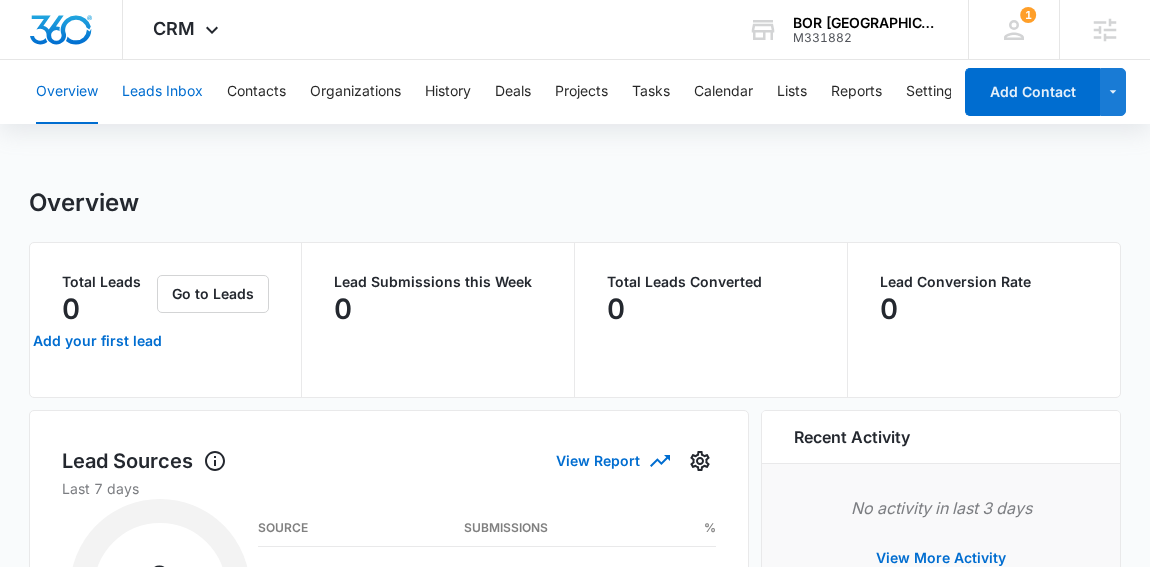 click on "Leads Inbox" at bounding box center (162, 92) 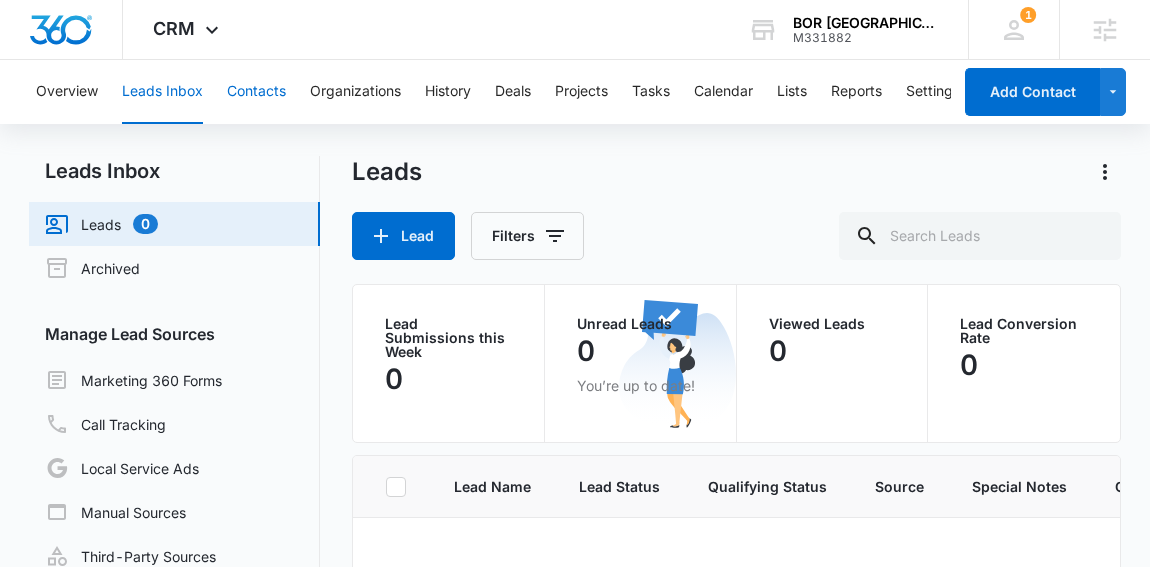 click on "Contacts" at bounding box center (256, 92) 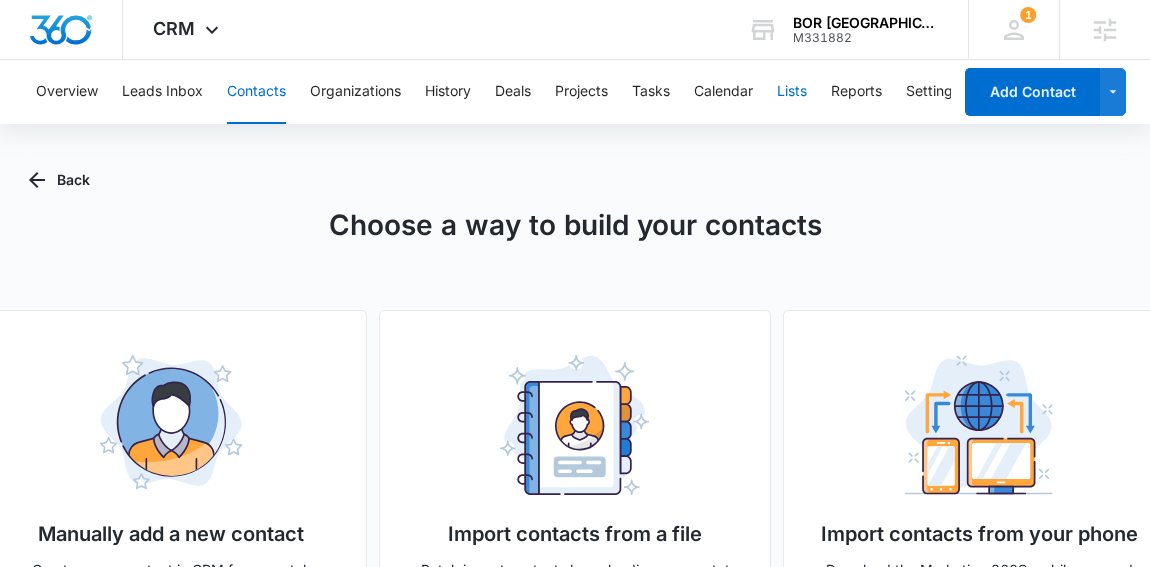 click on "Lists" at bounding box center (792, 92) 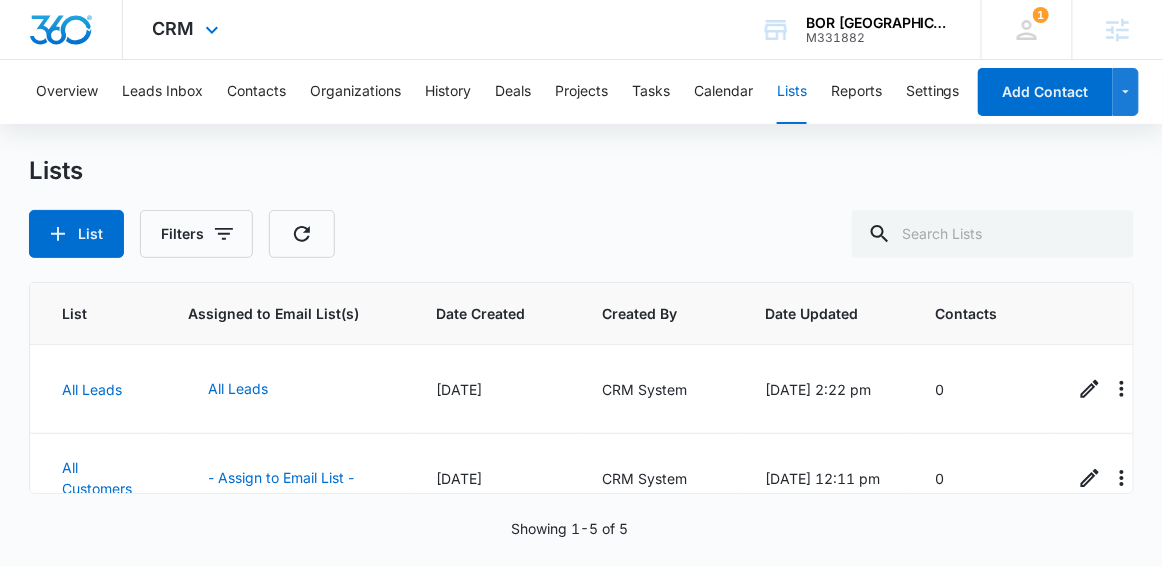 click at bounding box center [61, 30] 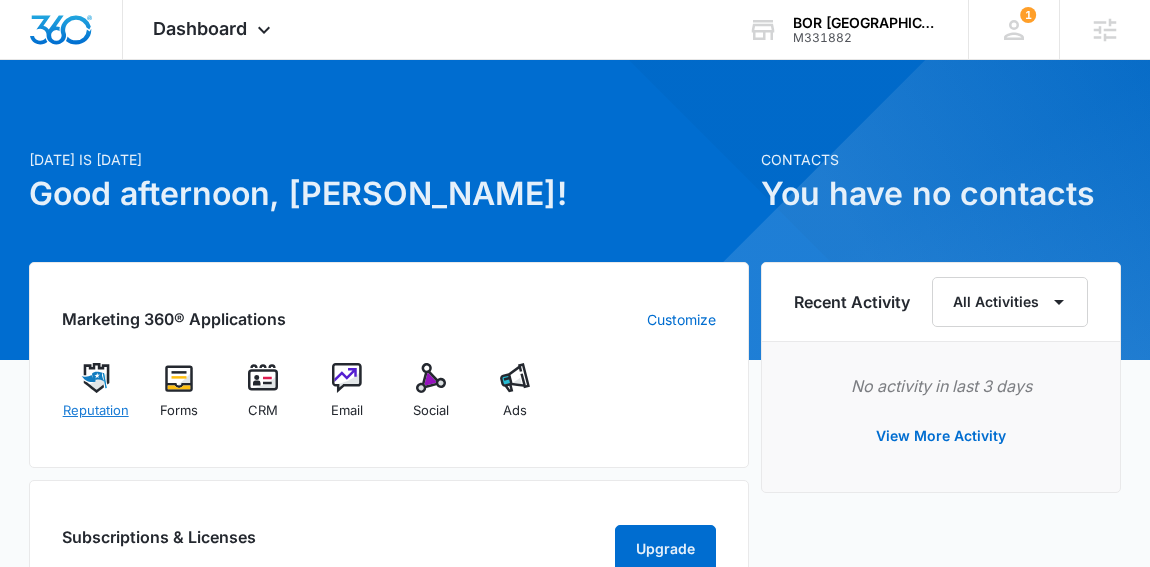 click at bounding box center [96, 378] 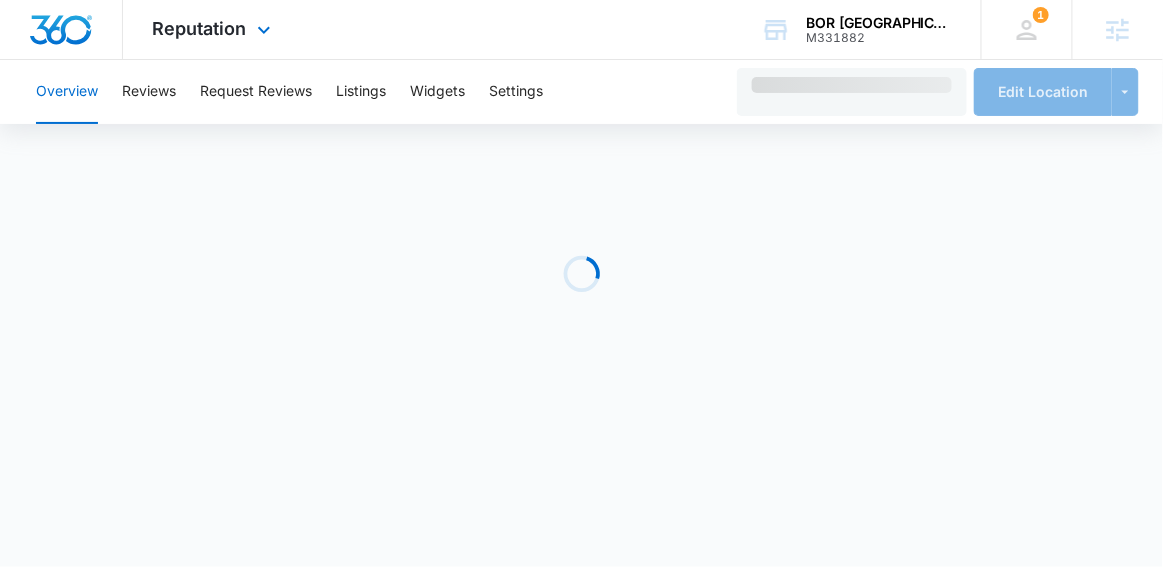 click at bounding box center [61, 30] 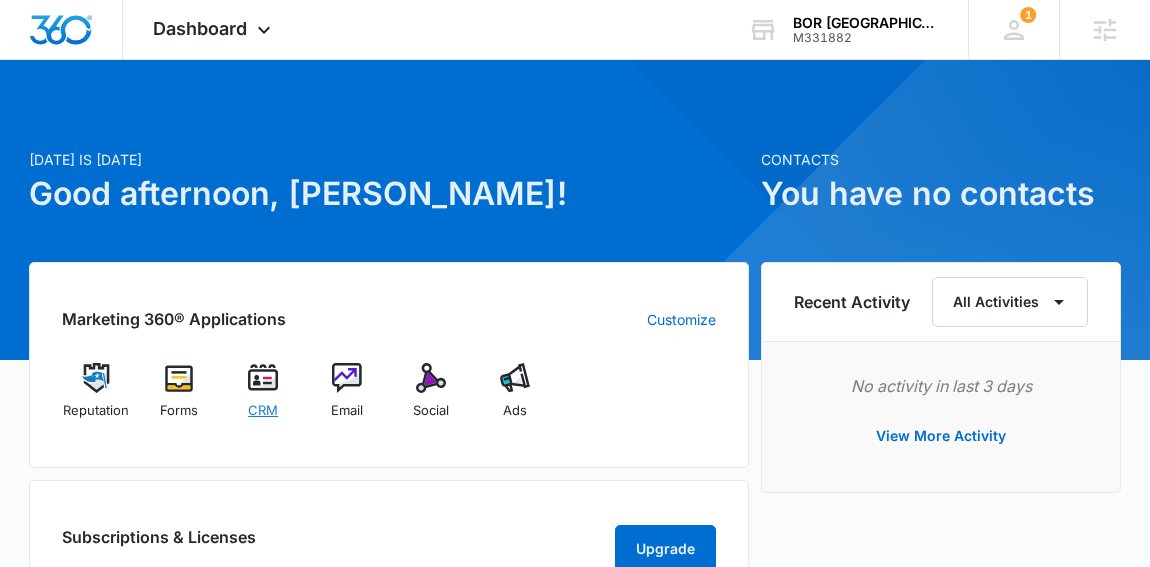 click on "CRM" at bounding box center (263, 411) 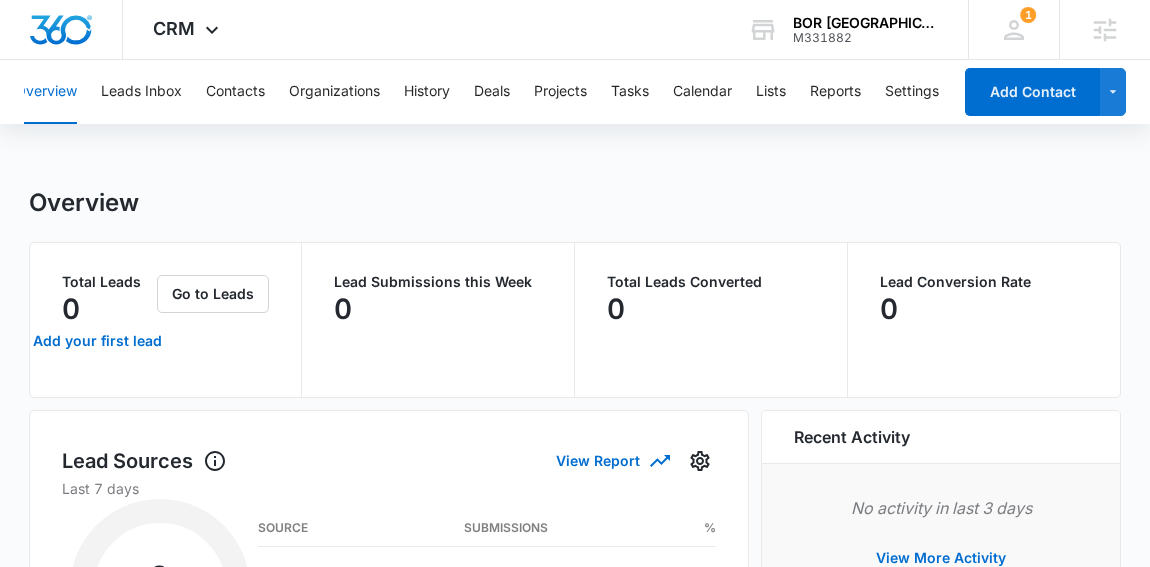 scroll, scrollTop: 0, scrollLeft: 0, axis: both 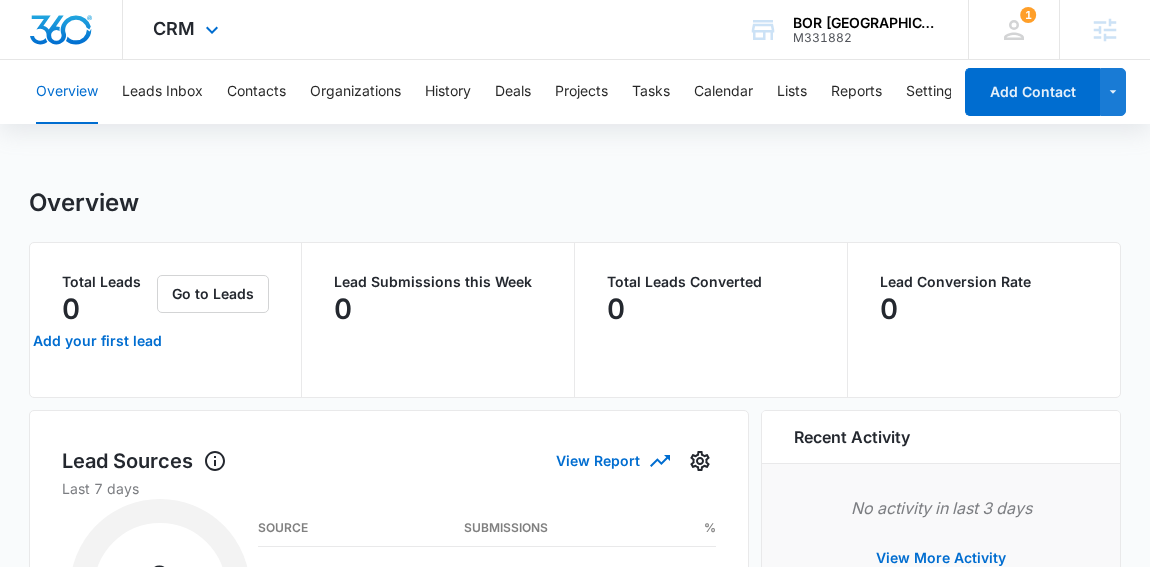 click at bounding box center (61, 30) 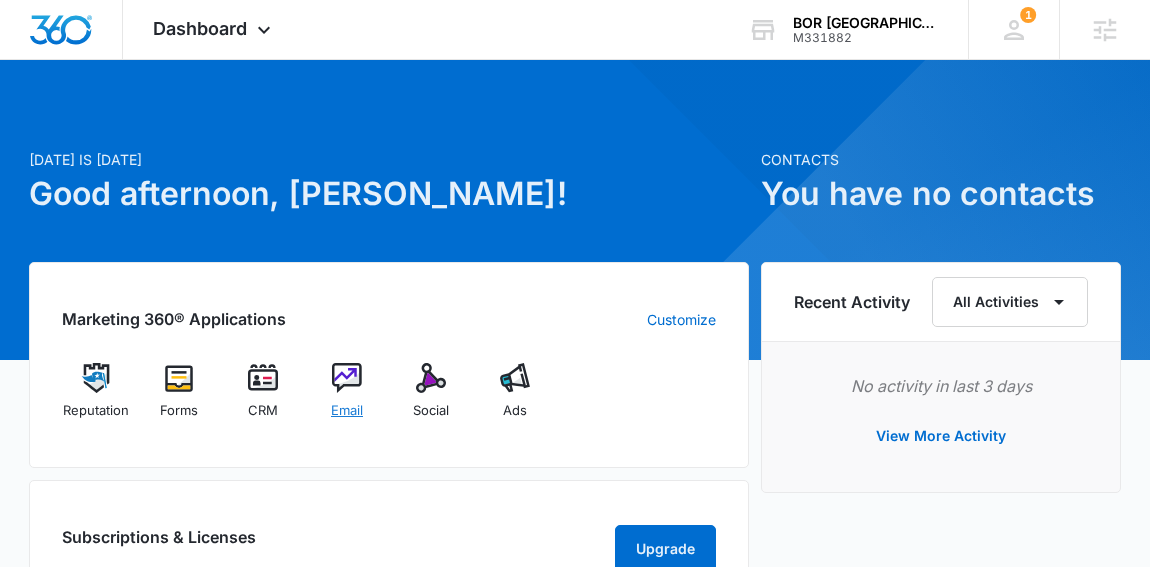 click on "Email" at bounding box center [347, 399] 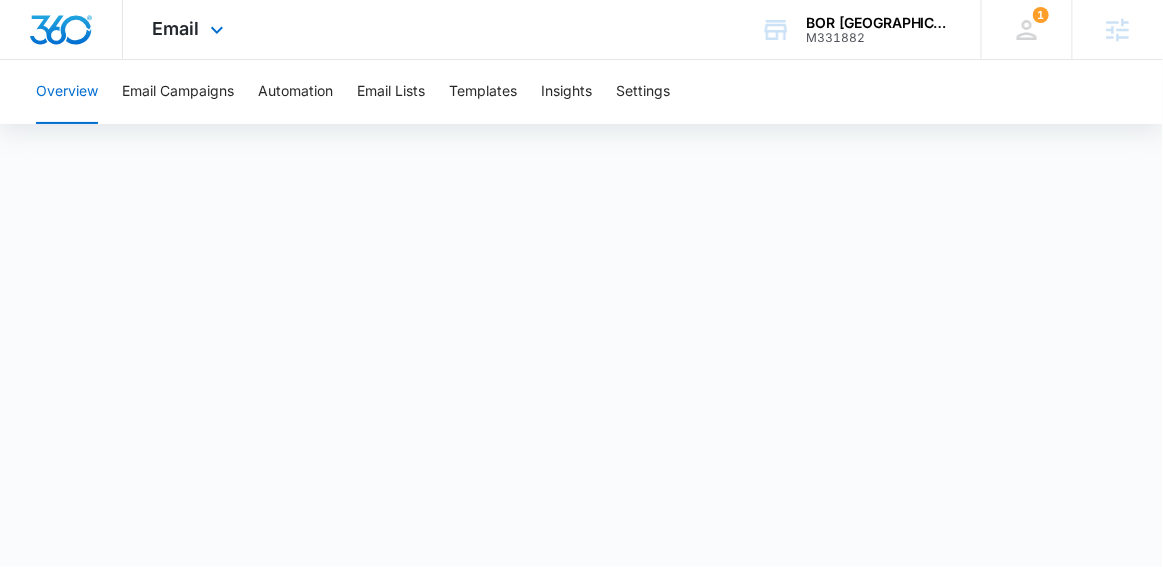 click at bounding box center [61, 30] 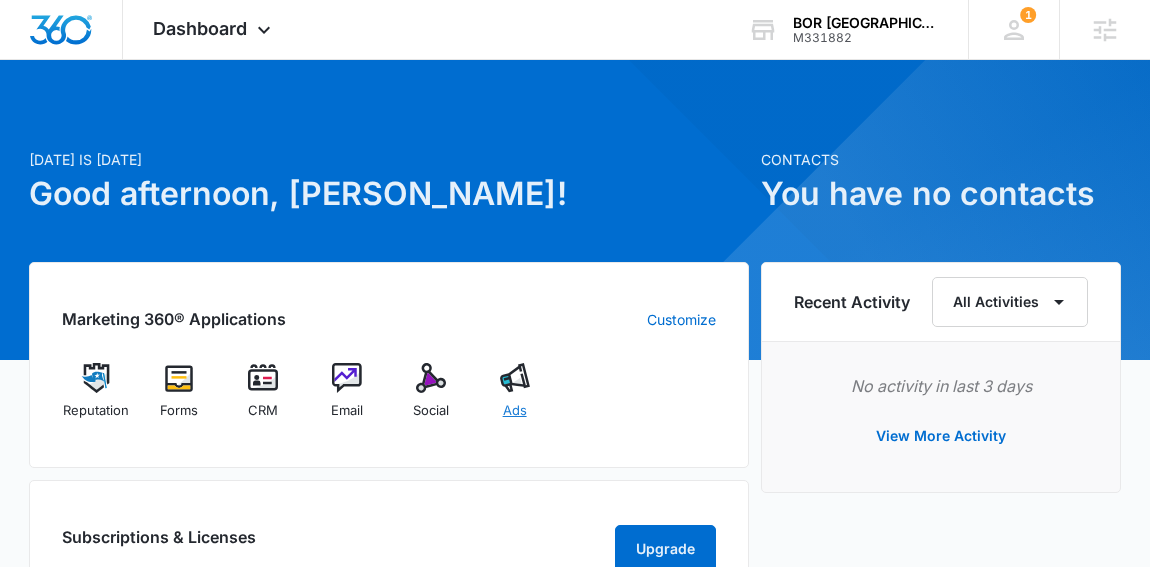 click at bounding box center (515, 378) 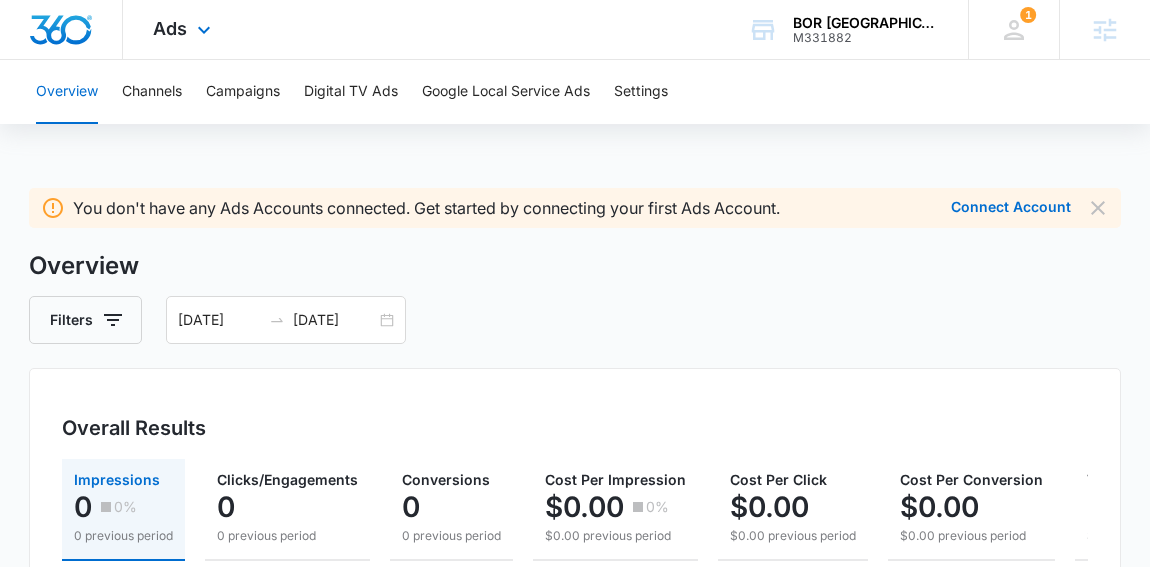 click at bounding box center (61, 30) 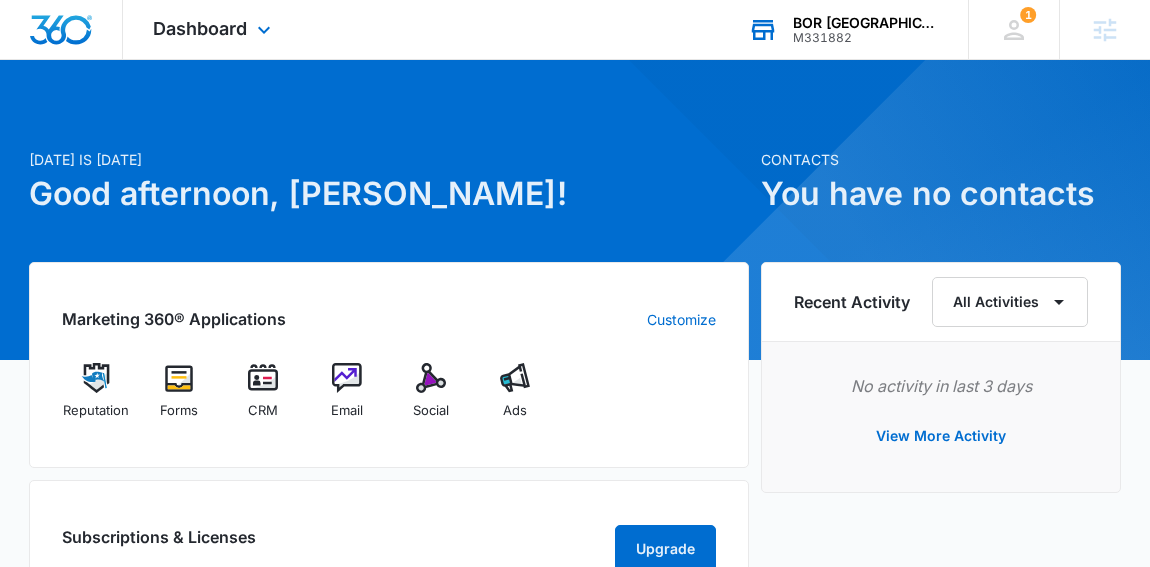 click on "BOR [GEOGRAPHIC_DATA]" at bounding box center [866, 23] 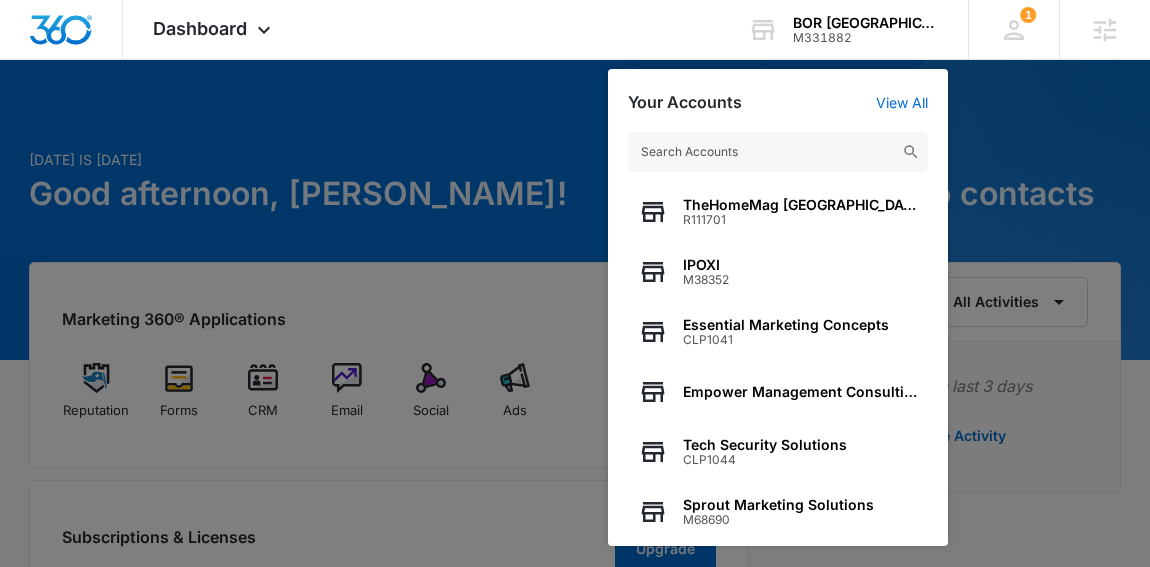 click at bounding box center [575, 283] 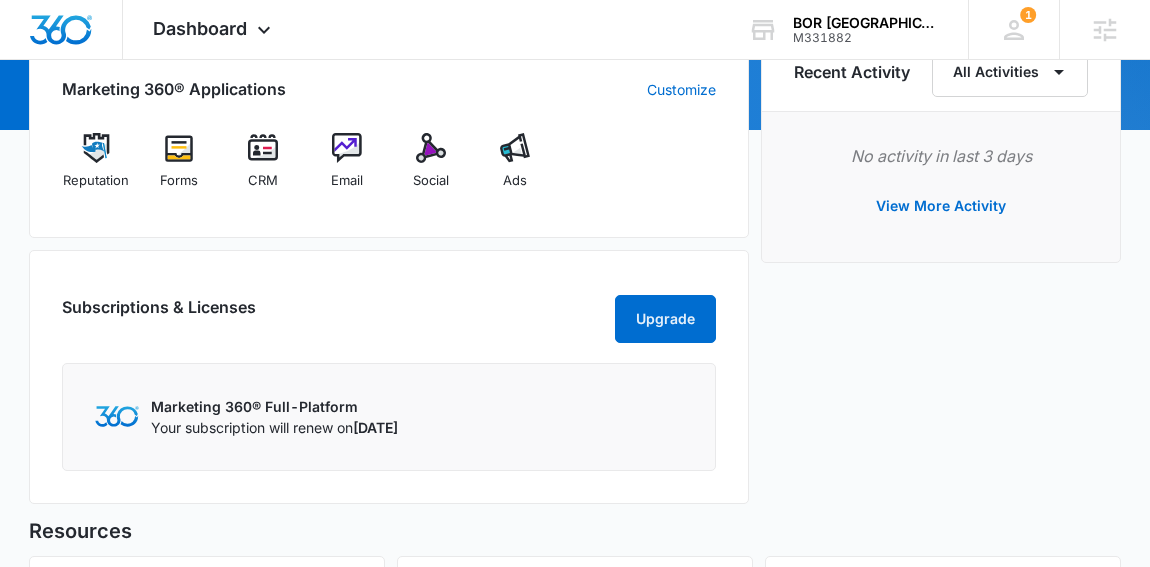 scroll, scrollTop: 210, scrollLeft: 0, axis: vertical 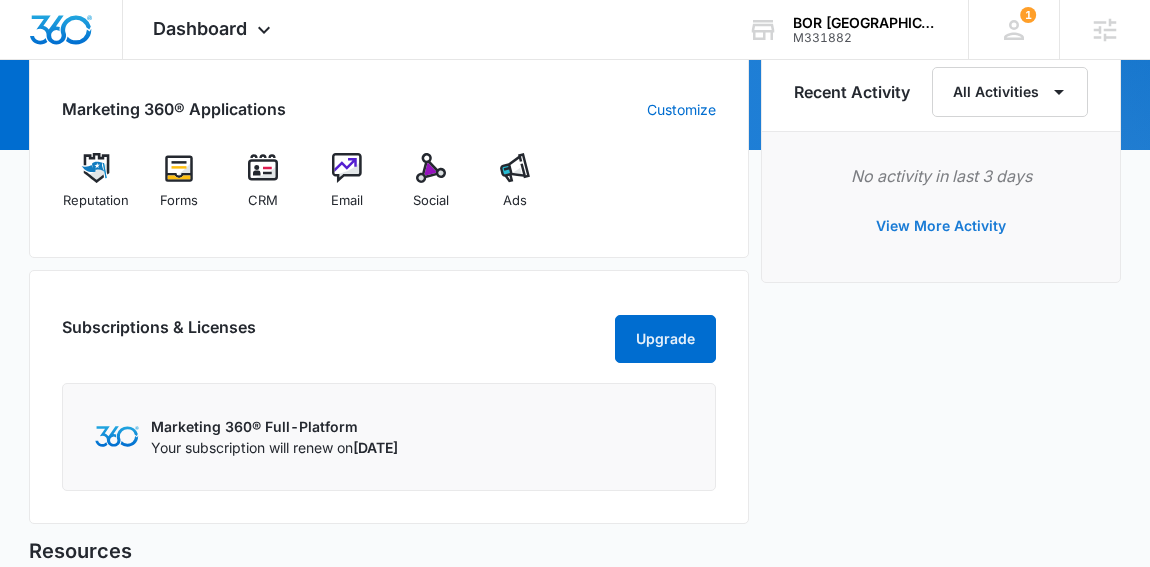 click on "View More Activity" at bounding box center [941, 226] 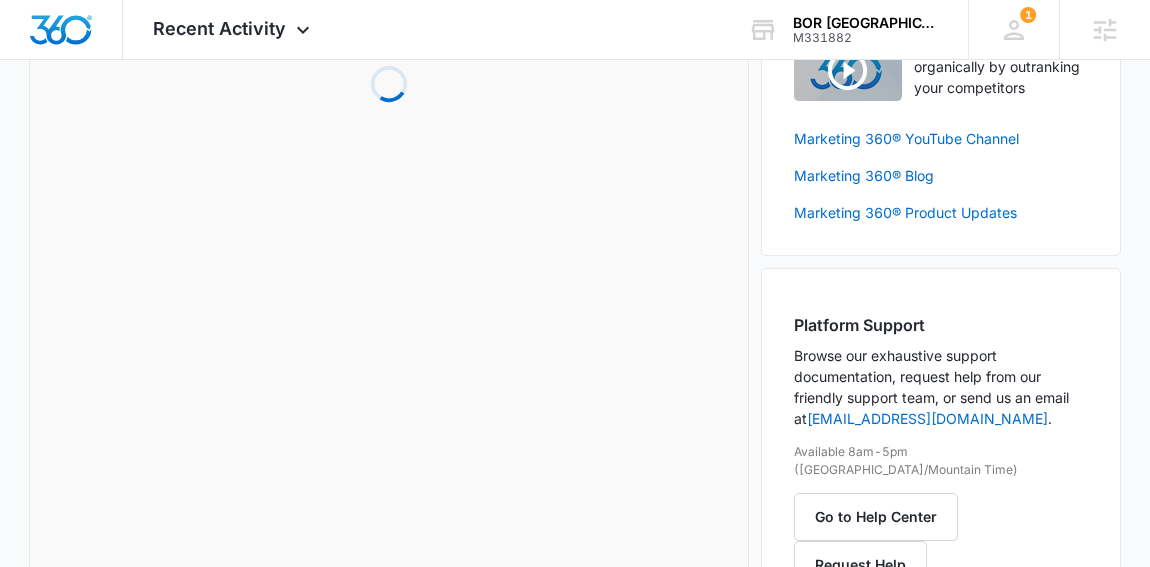 scroll, scrollTop: 0, scrollLeft: 0, axis: both 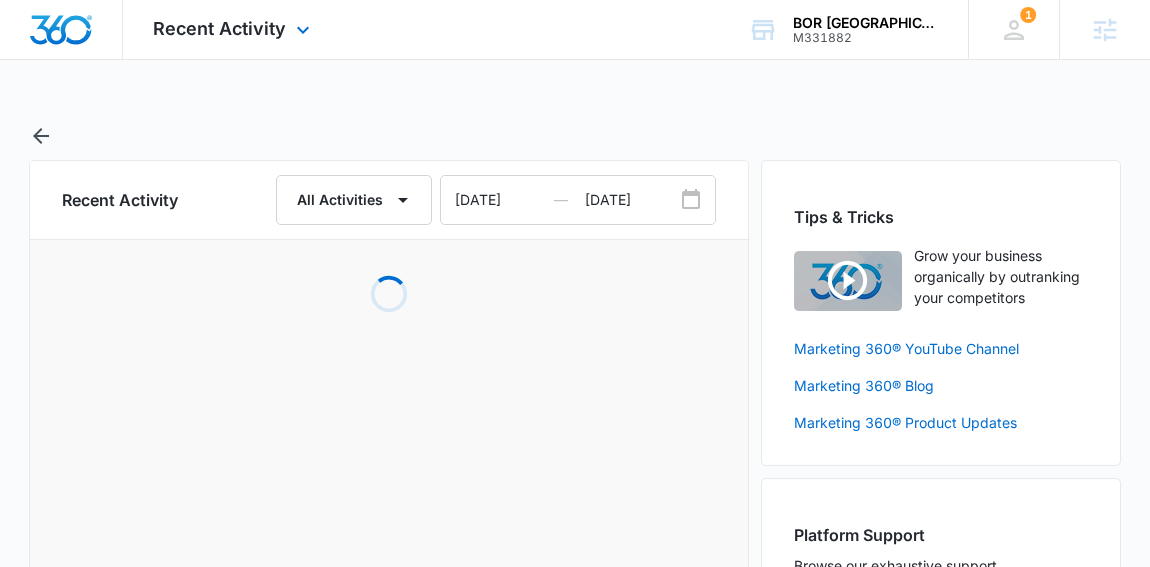 click at bounding box center [61, 30] 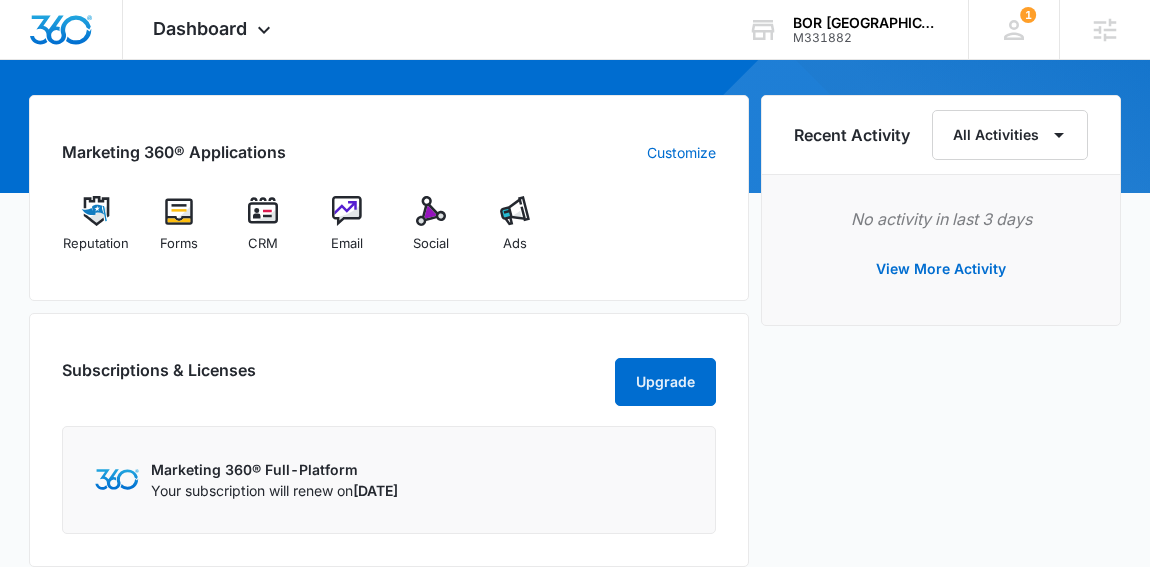 scroll, scrollTop: 166, scrollLeft: 0, axis: vertical 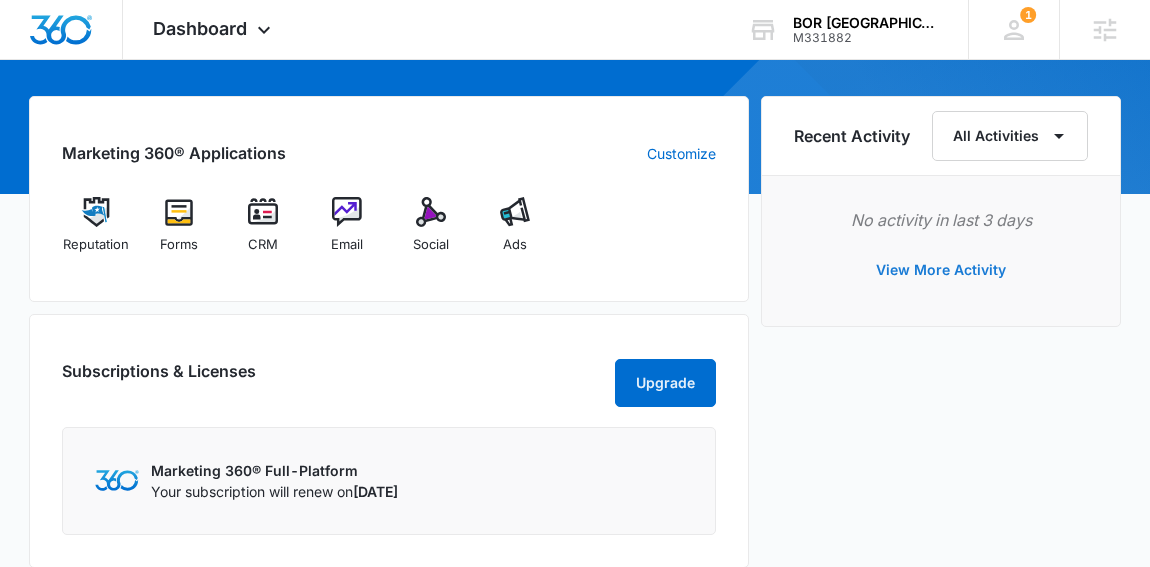 click on "View More Activity" at bounding box center (941, 270) 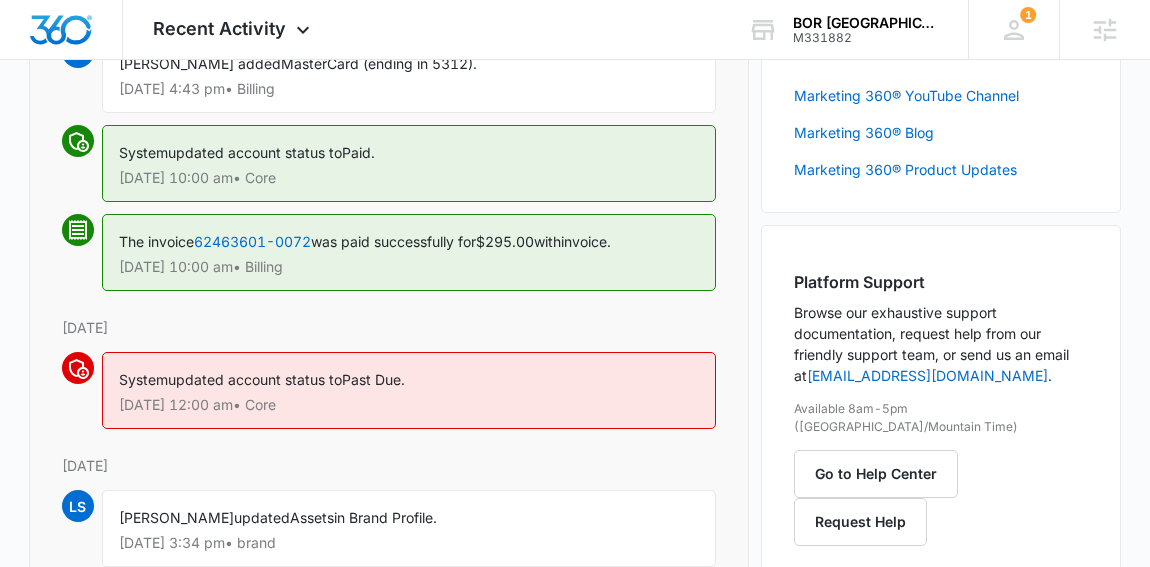 scroll, scrollTop: 0, scrollLeft: 0, axis: both 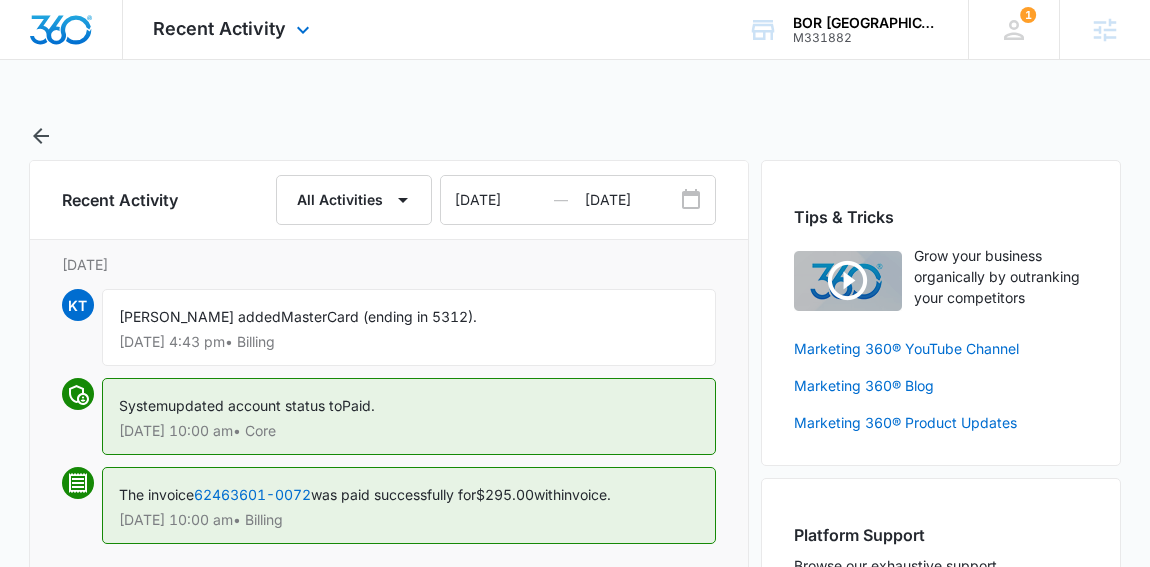 click at bounding box center [61, 30] 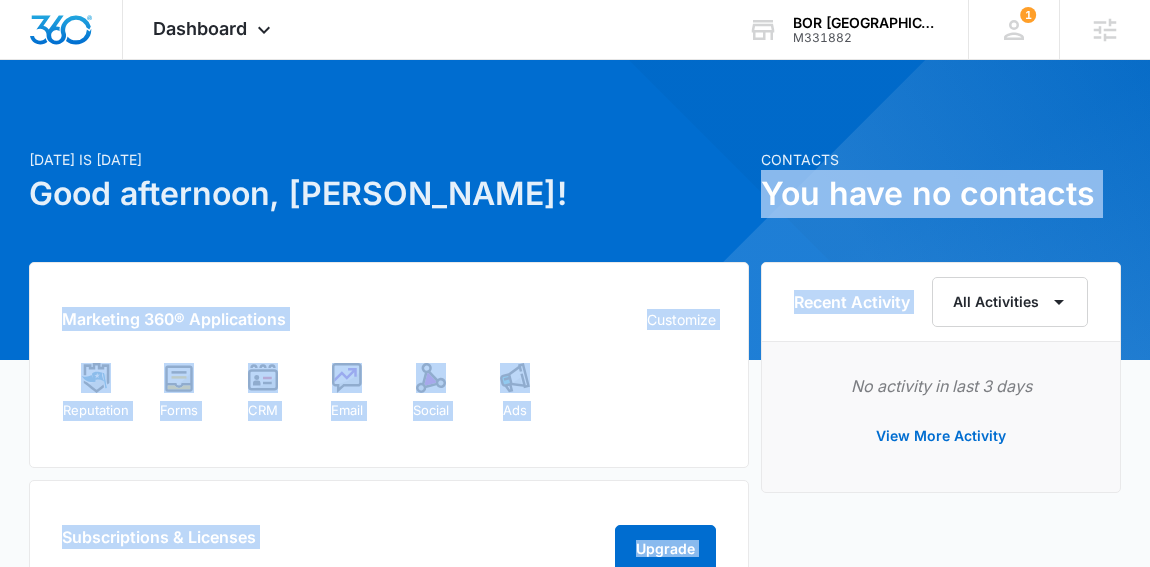 drag, startPoint x: 1149, startPoint y: 167, endPoint x: 1149, endPoint y: 269, distance: 102 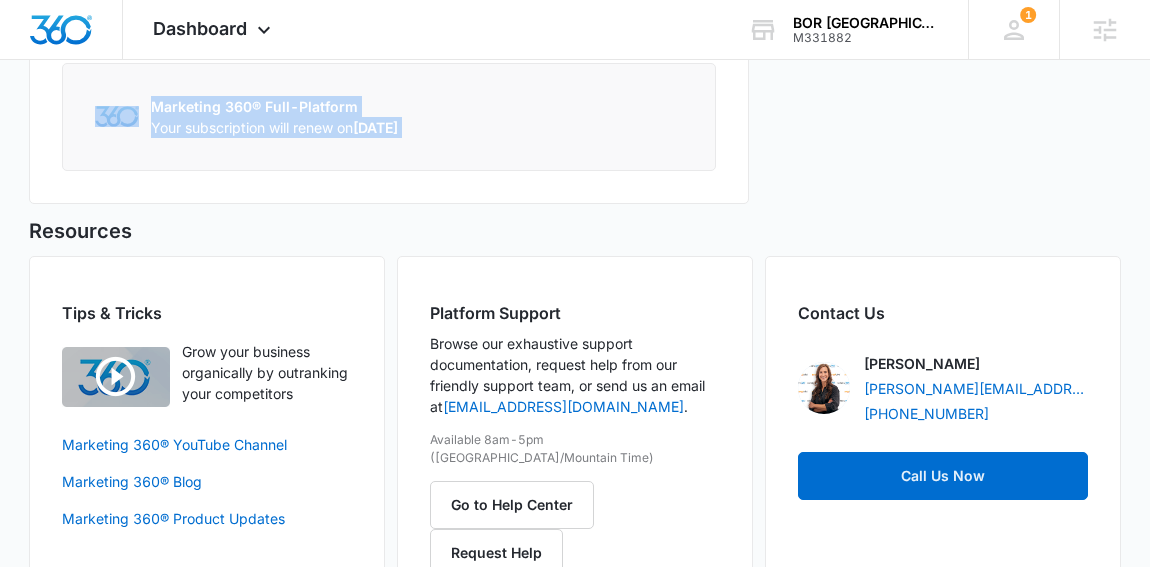 scroll, scrollTop: 533, scrollLeft: 0, axis: vertical 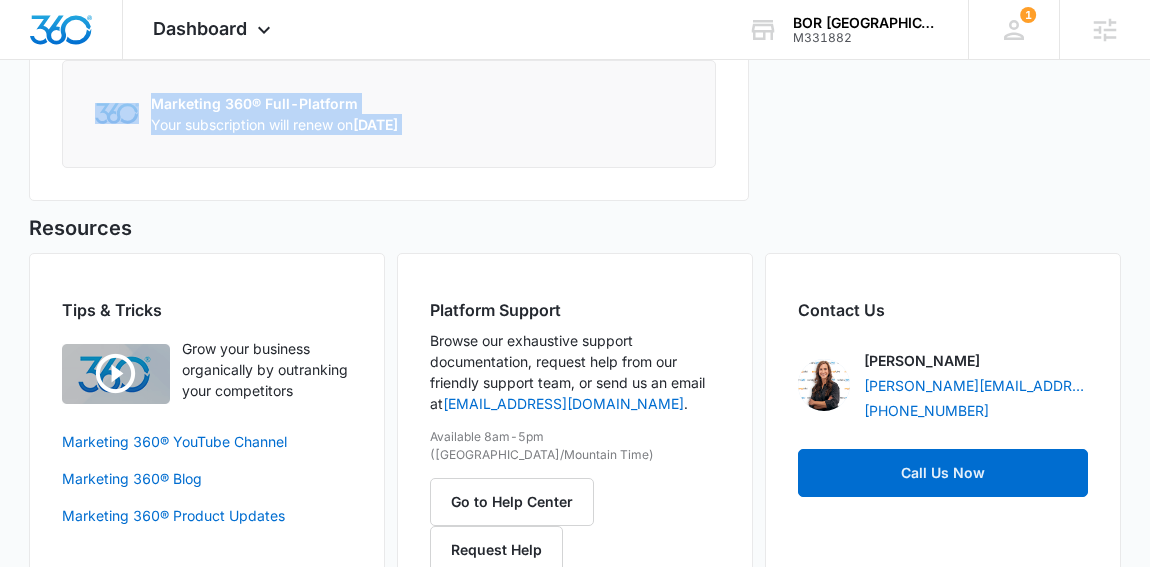 click on "Contact Us [PERSON_NAME] [EMAIL_ADDRESS][PERSON_NAME][DOMAIN_NAME] [PHONE_NUMBER] Call Us Now" at bounding box center [943, 430] 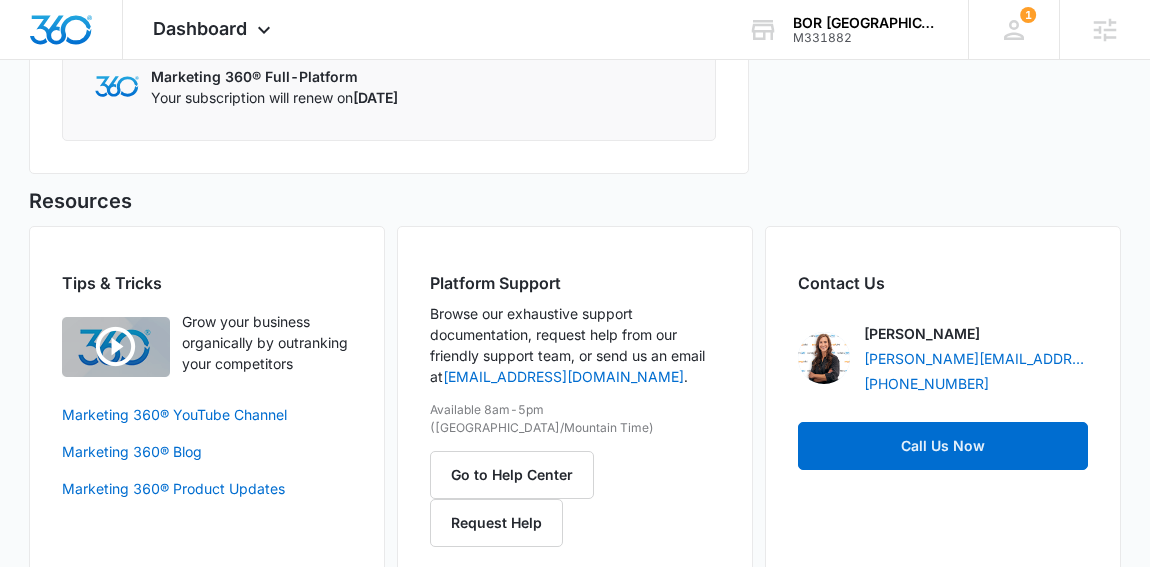 scroll, scrollTop: 0, scrollLeft: 0, axis: both 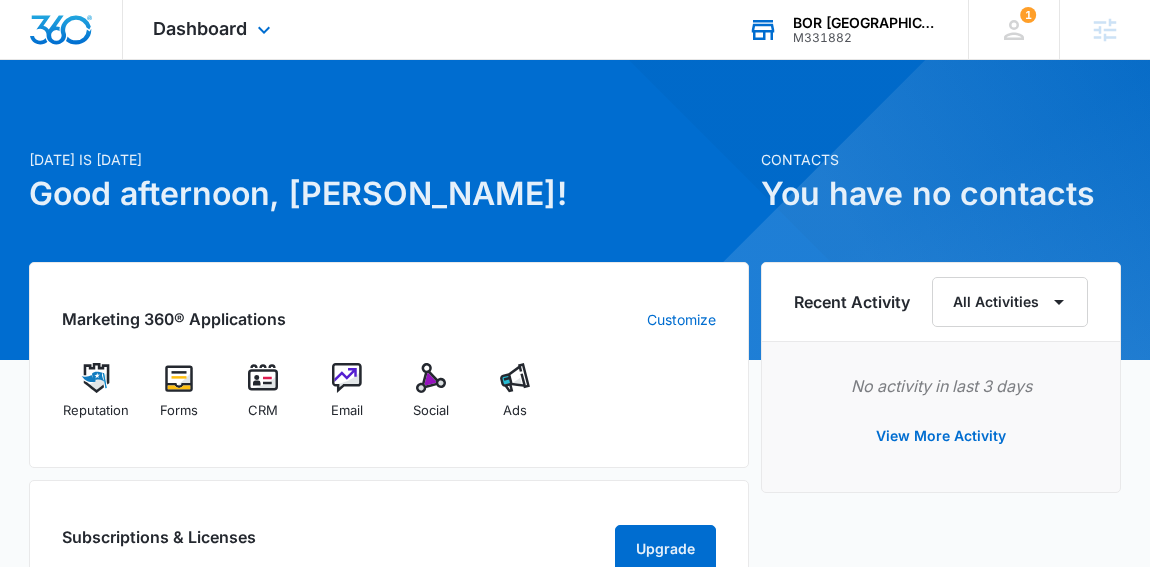 click on "BOR [GEOGRAPHIC_DATA] M331882 Your Accounts View All" at bounding box center (843, 29) 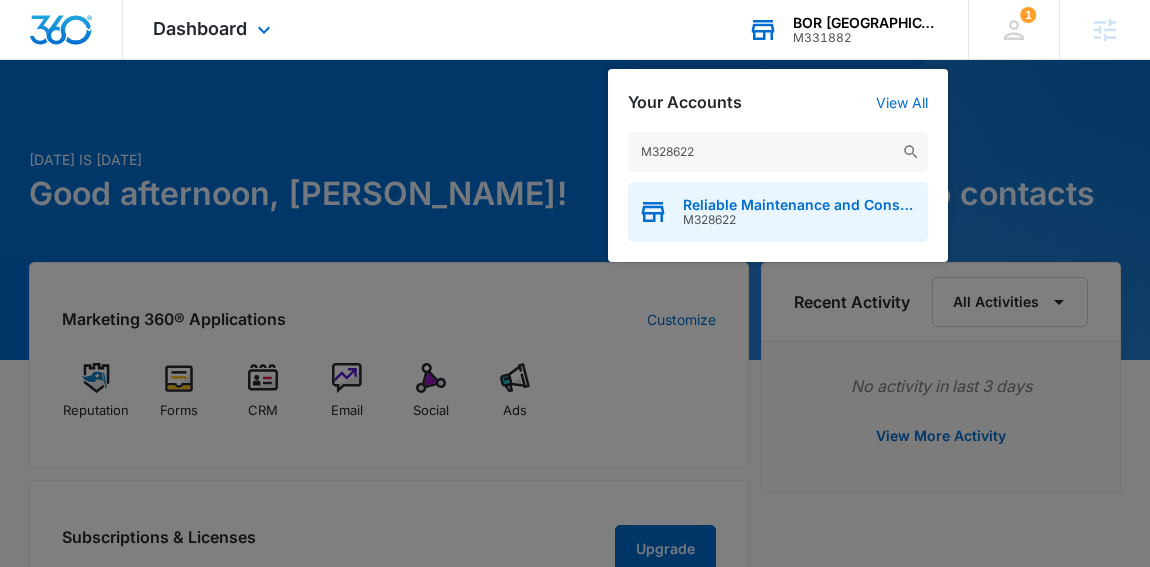type on "M328622" 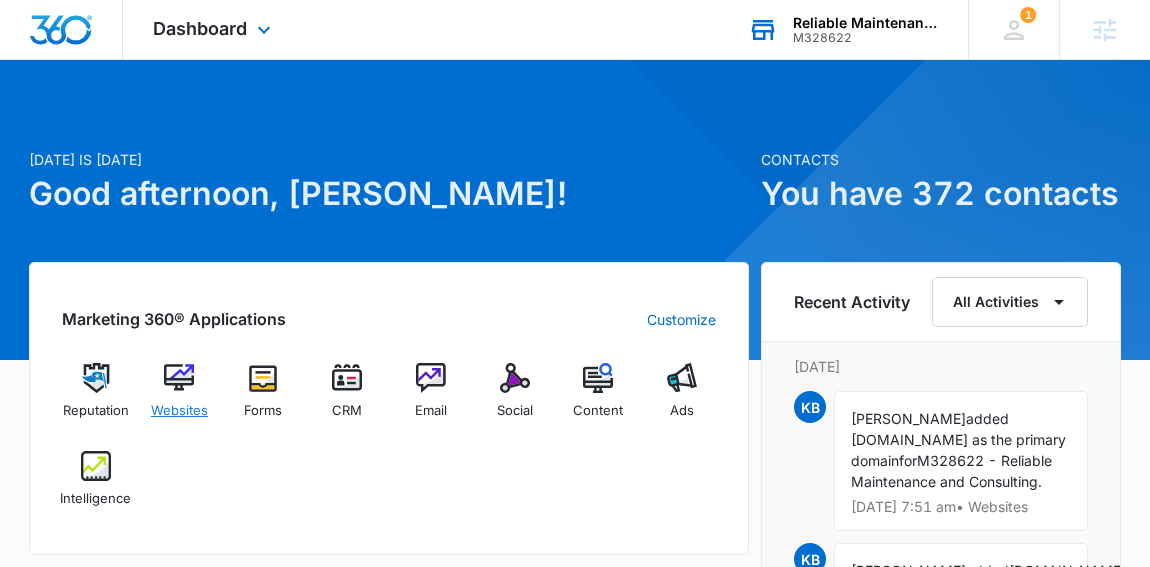 click at bounding box center (179, 378) 